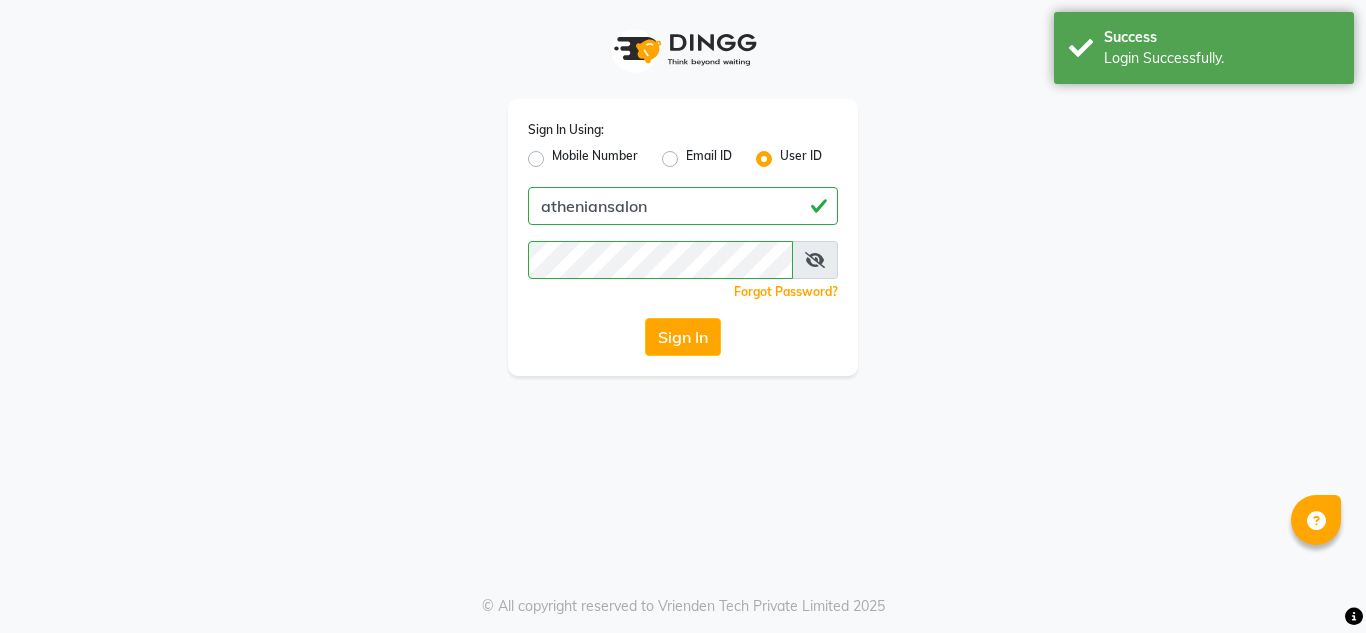 scroll, scrollTop: 0, scrollLeft: 0, axis: both 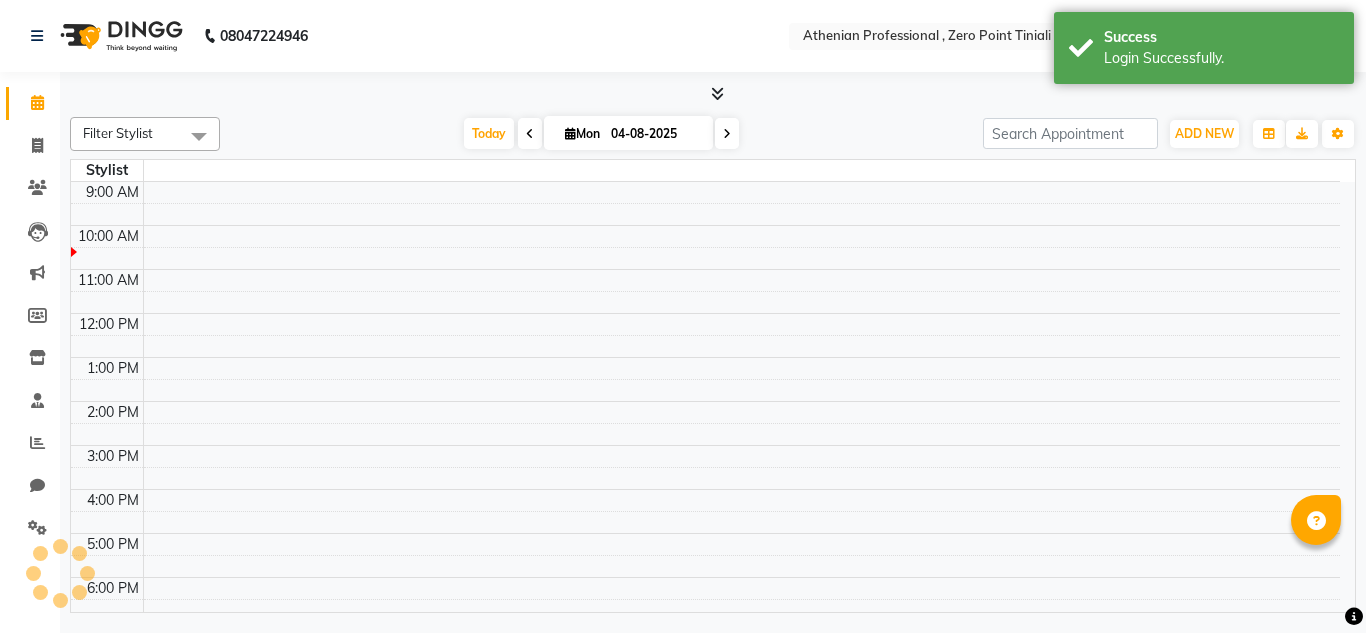 select on "en" 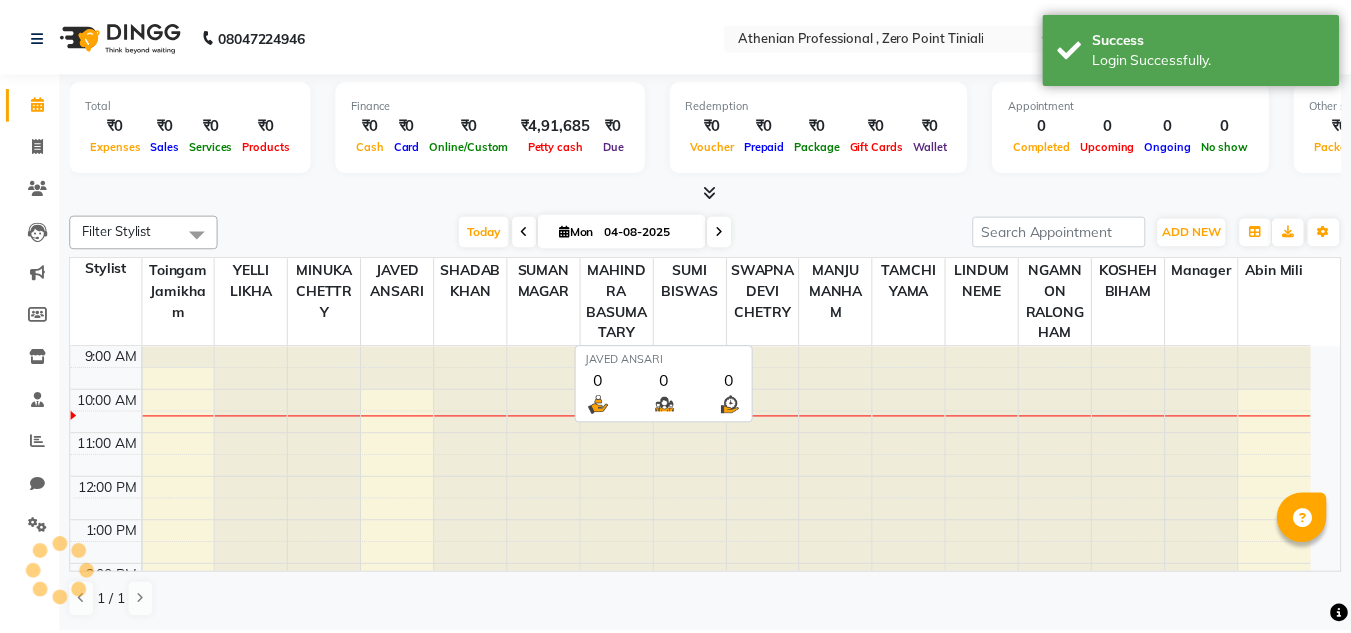 scroll, scrollTop: 0, scrollLeft: 0, axis: both 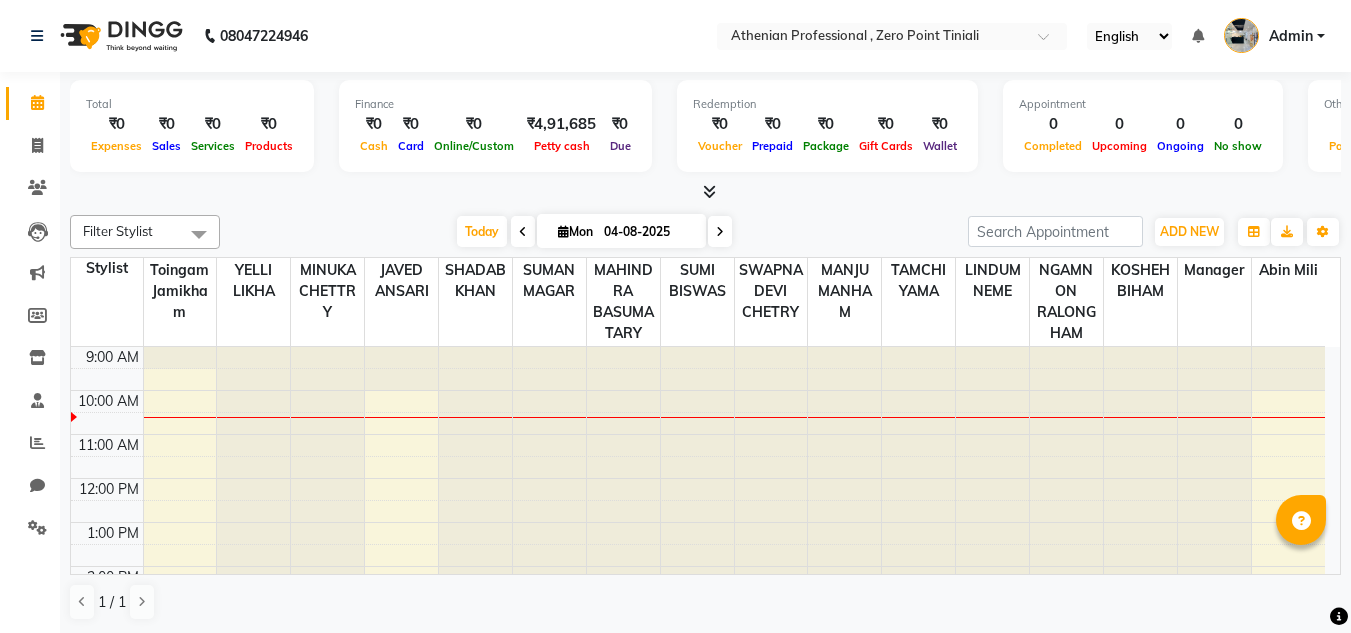 click at bounding box center (523, 231) 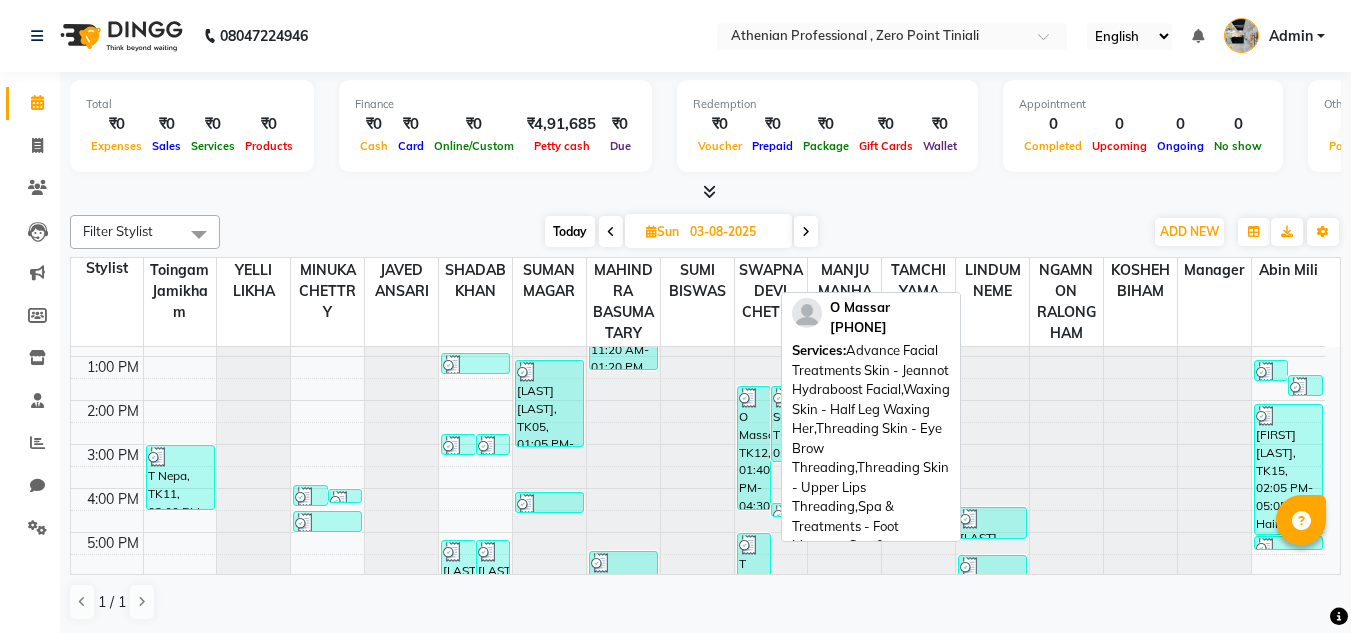 scroll, scrollTop: 167, scrollLeft: 0, axis: vertical 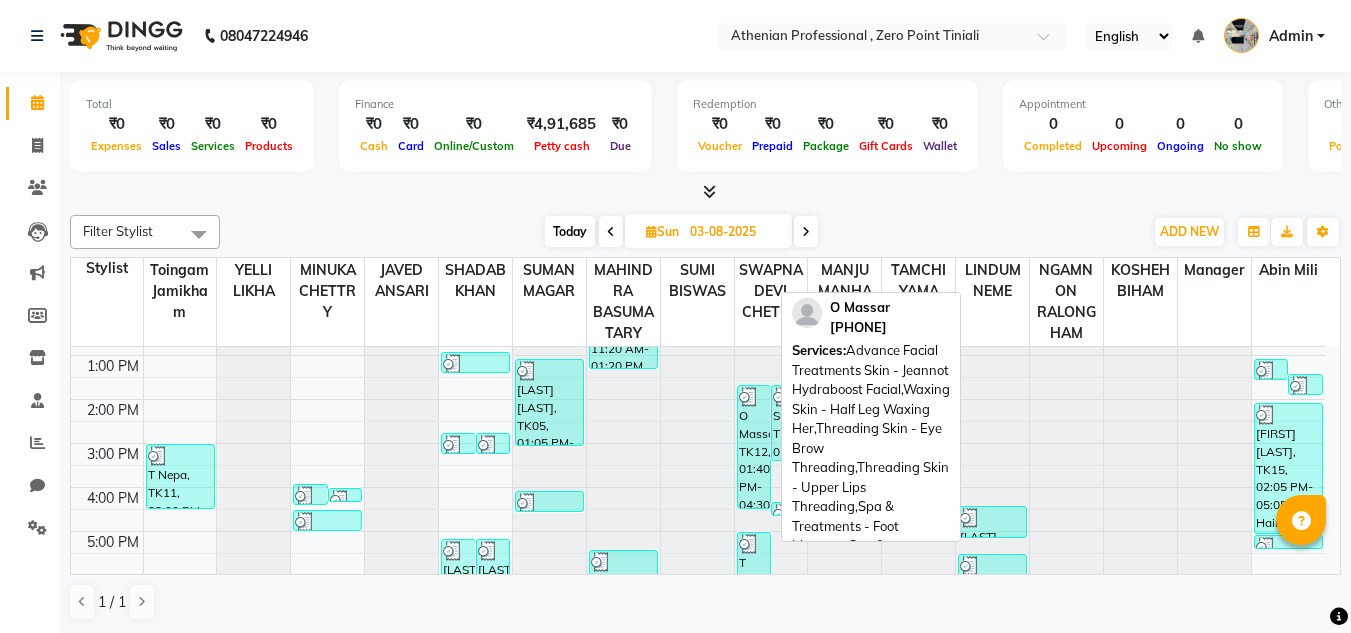 click on "O Massar, TK12, 01:40 PM-04:30 PM, Advance Facial Treatments Skin - Jeannot Hydraboost Facial,Waxing Skin - Half Leg Waxing Her,Threading Skin - Eye Brow Threading,Threading Skin - Upper Lips Threading,Spa & Treatments - Foot Massage,Spa & Treatments - Head Neck & Shoulder Massage" at bounding box center (754, 447) 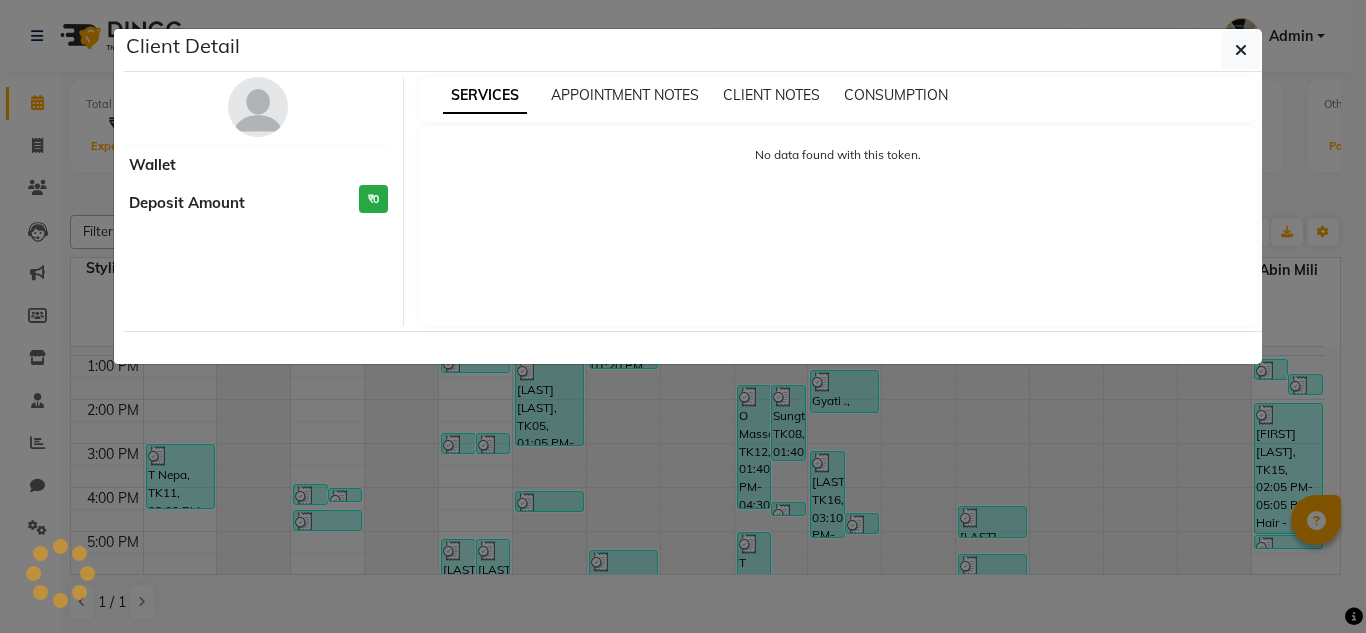 select on "3" 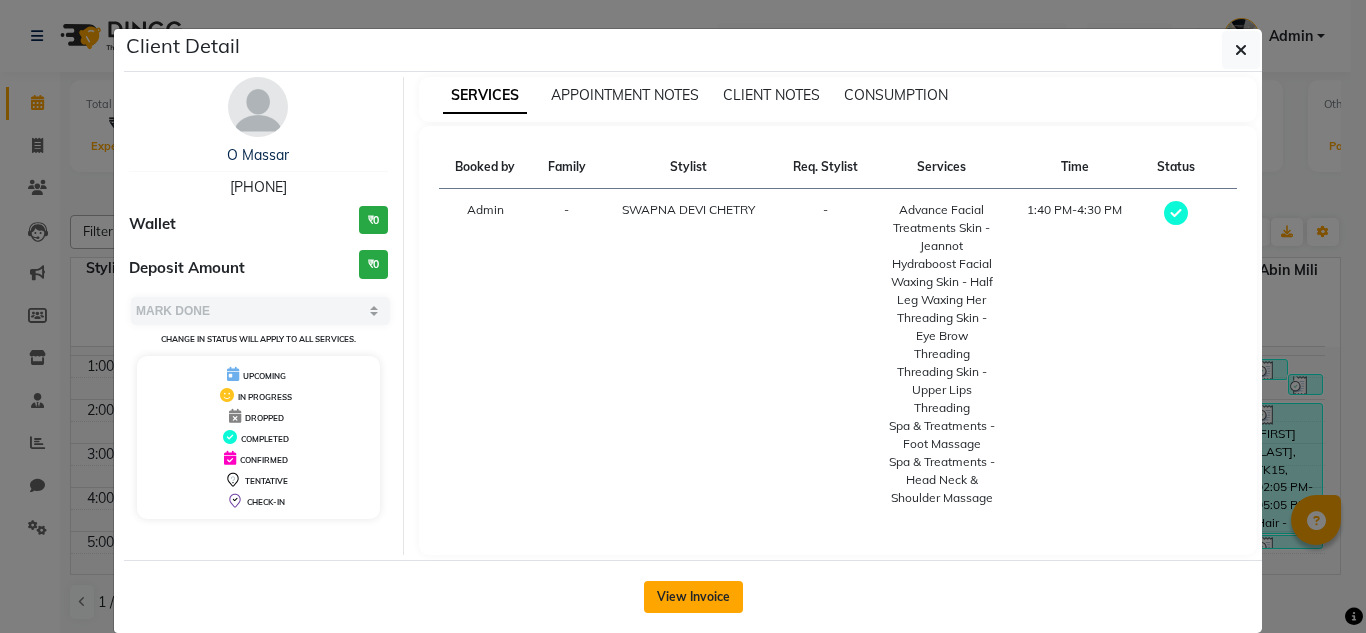 click on "View Invoice" 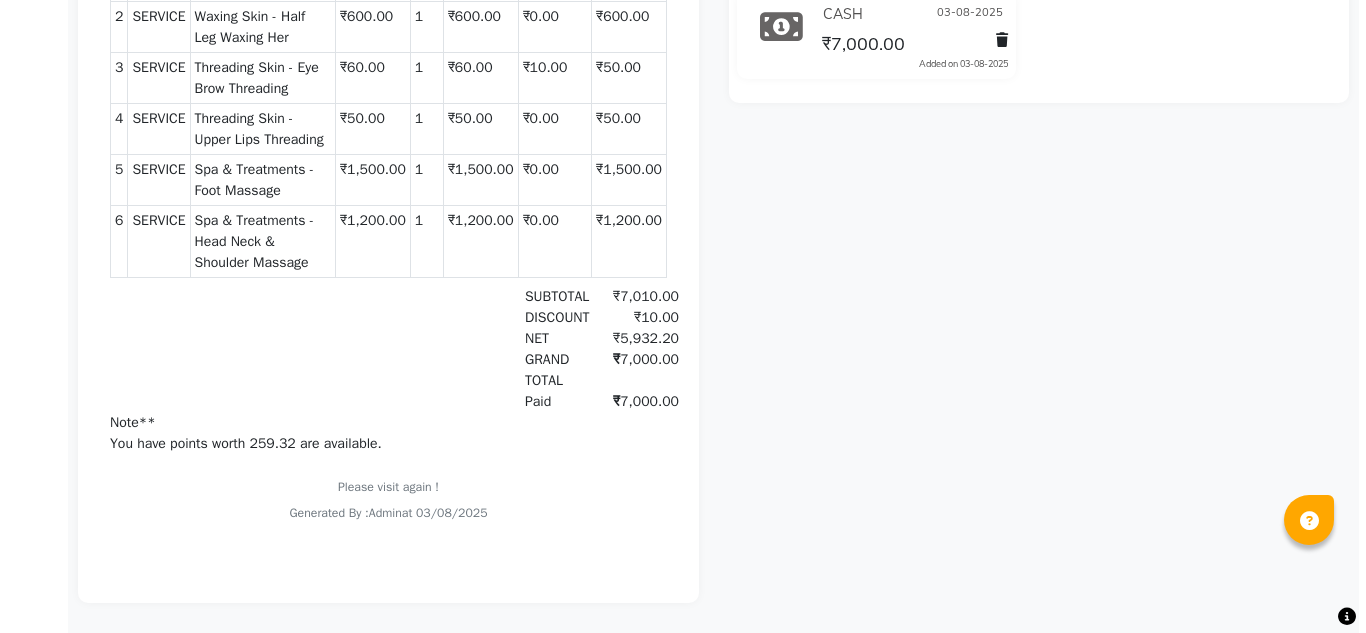 scroll, scrollTop: 0, scrollLeft: 0, axis: both 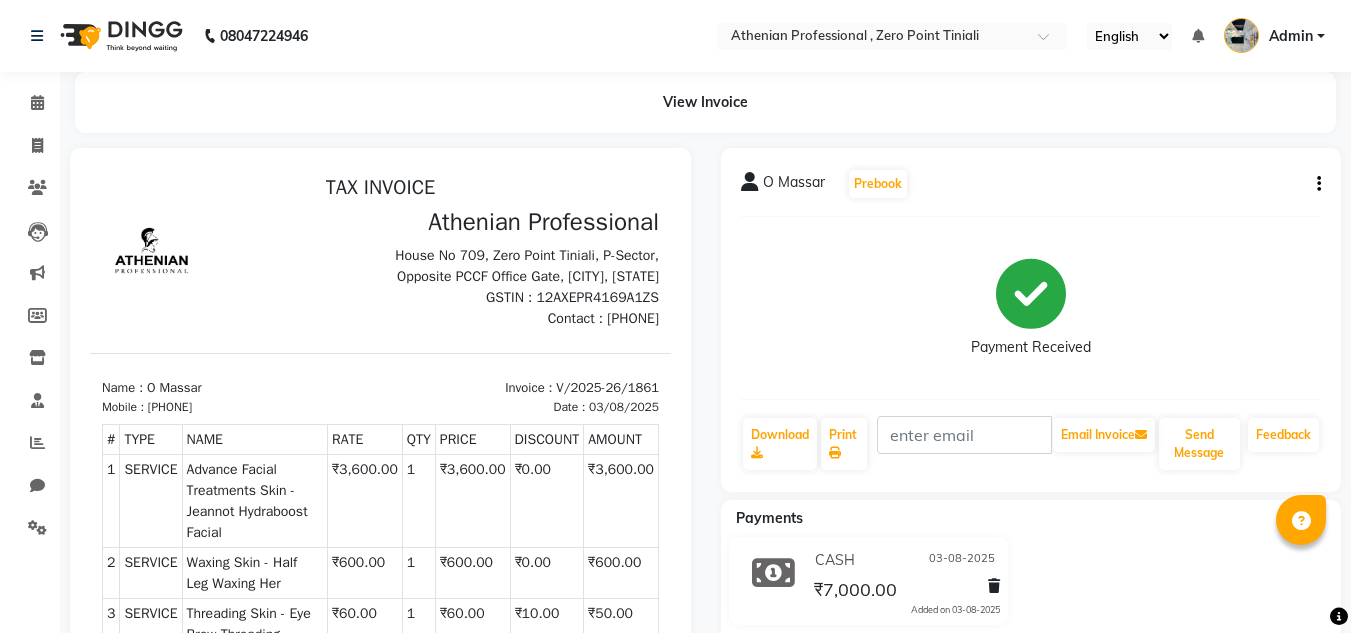 click on "O Massar  Prebook   Payment Received  Download  Print   Email Invoice   Send Message Feedback" 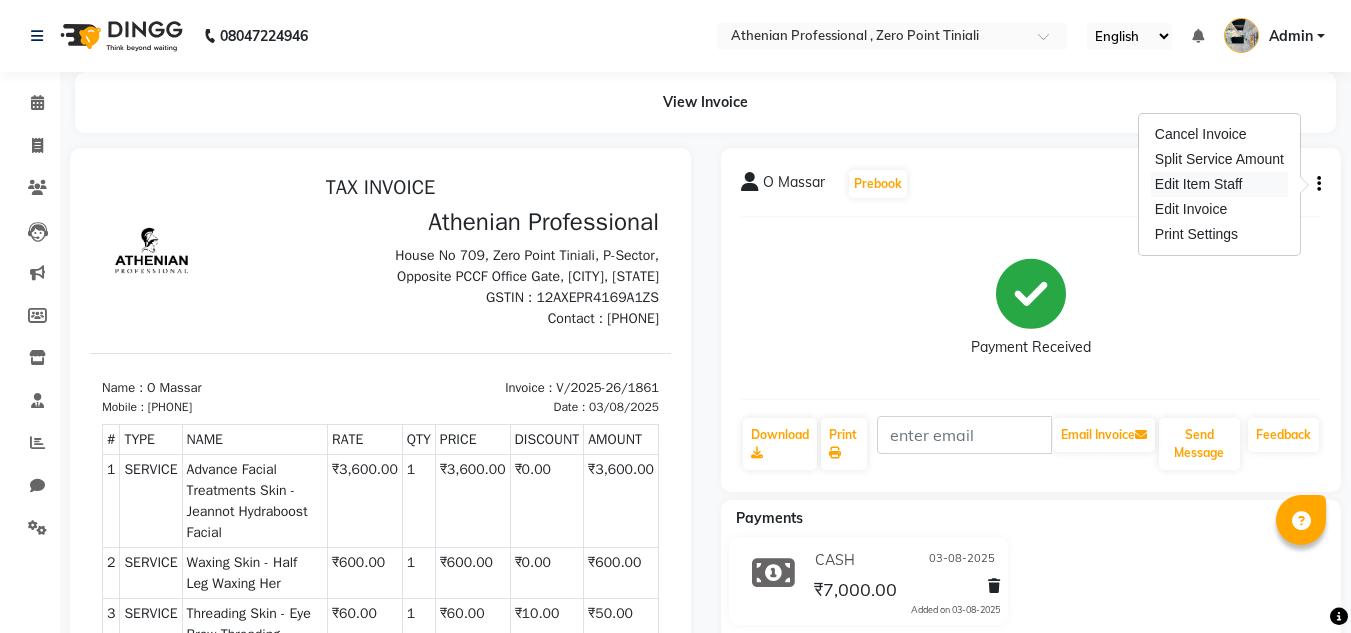click on "Edit Item Staff" at bounding box center (1219, 184) 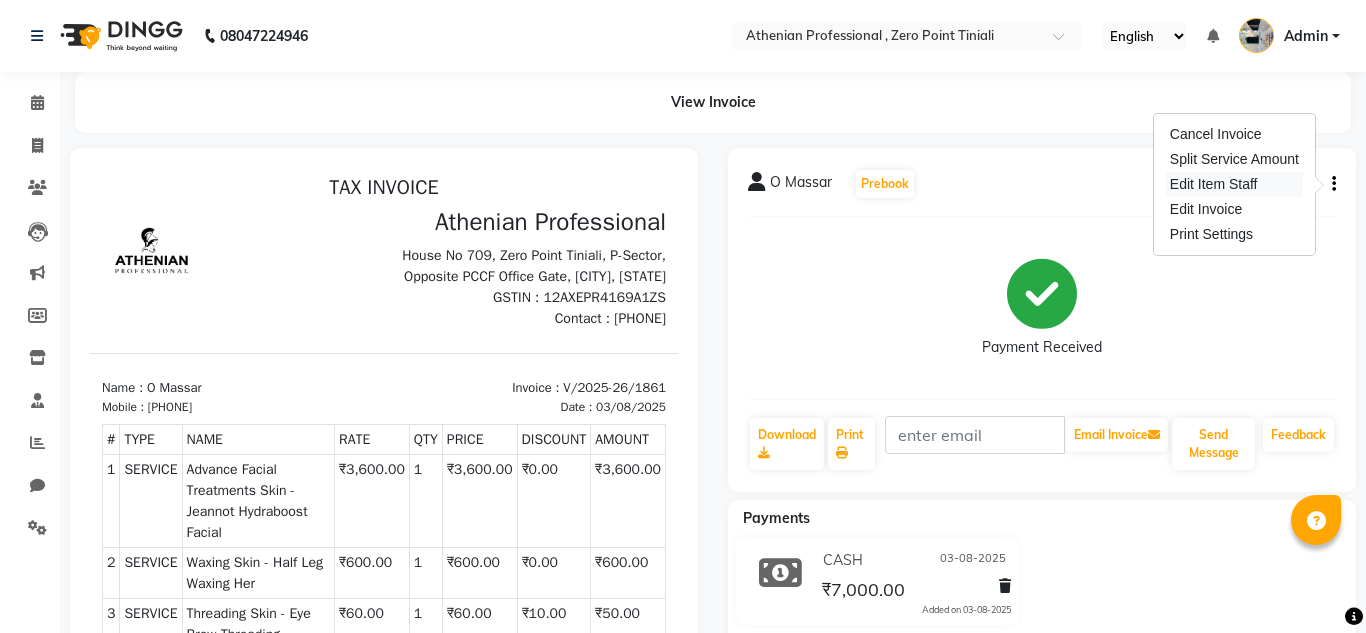 select 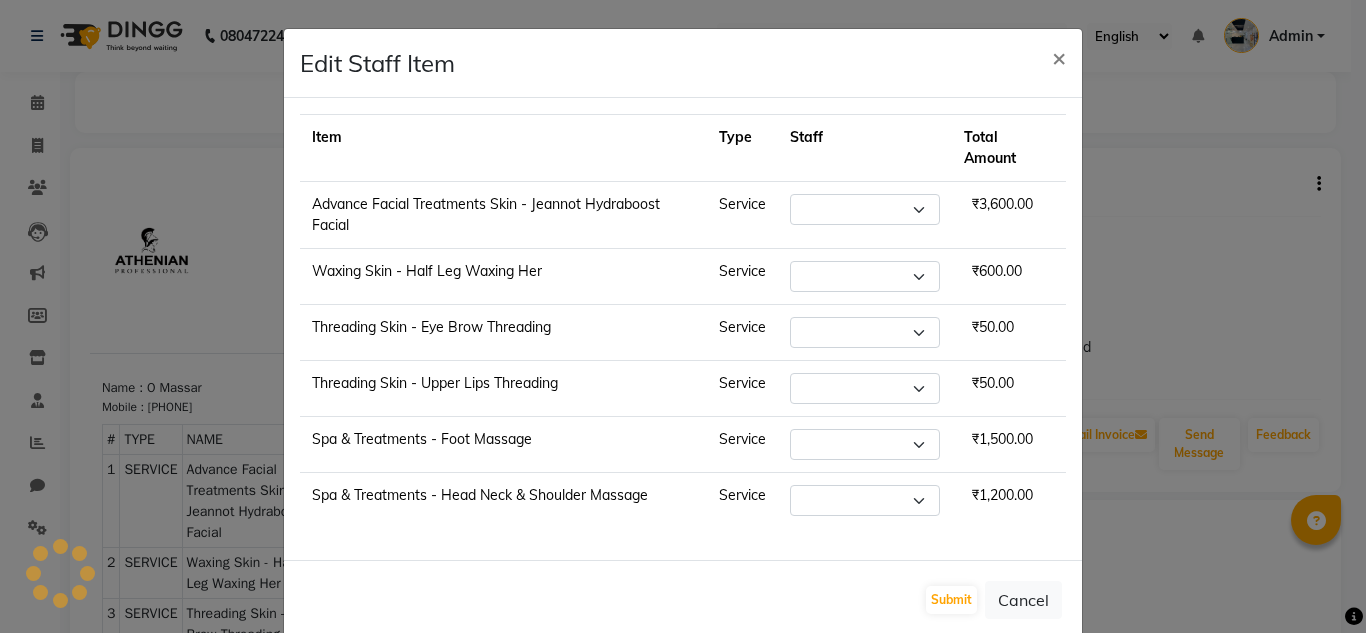 select on "80206" 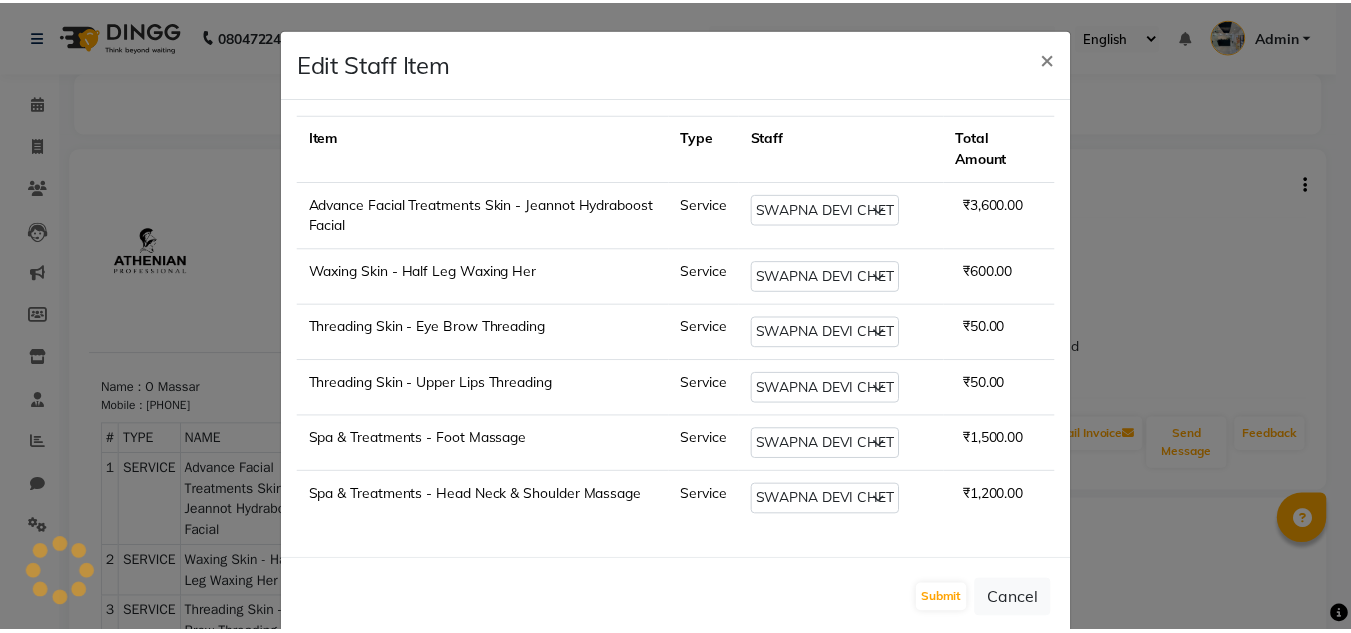 scroll, scrollTop: 35, scrollLeft: 0, axis: vertical 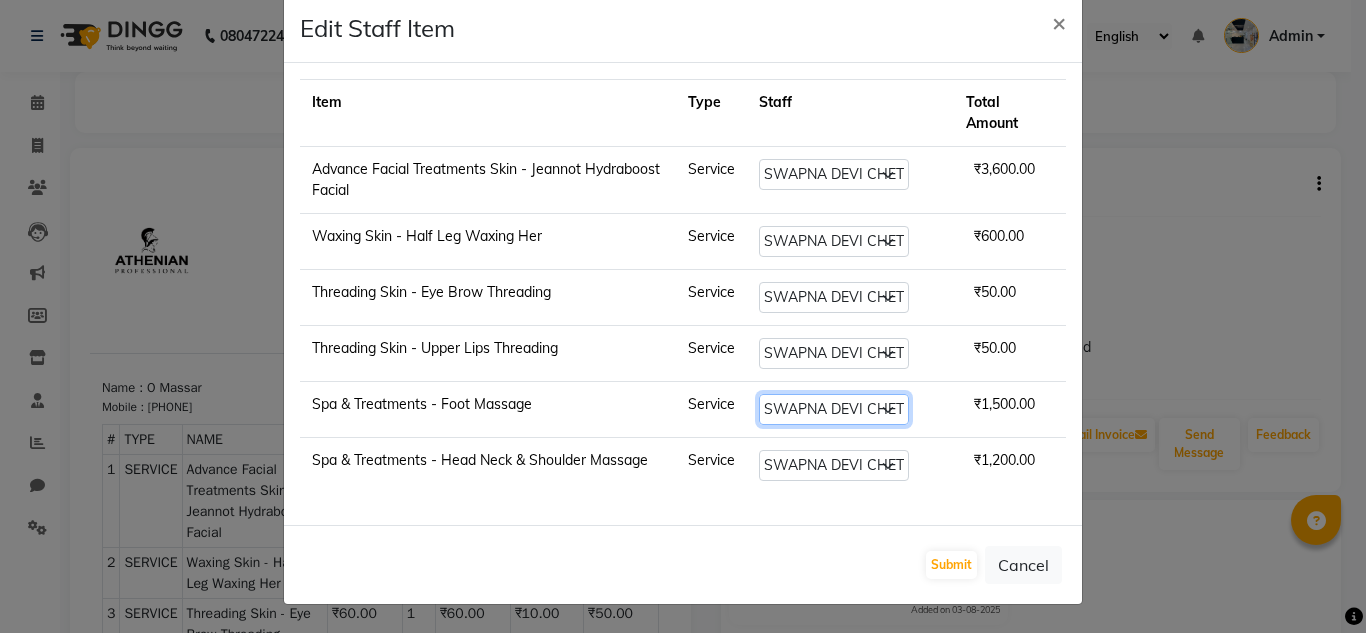 click on "Select  Abin Mili   Admin   JAVED ANSARI   KOSHEH BIHAM   LINDUM NEME   MAHINDRA BASUMATARY   Manager   MANJU MANHAM   MINUKA CHETTRY   NGAMNON RALONGHAM   SHADAB KHAN   SUMAN MAGAR   SUMI BISWAS    SWAPNA DEVI CHETRY   TAMCHI YAMA   Toingam Jamikham   YELLI LIKHA" 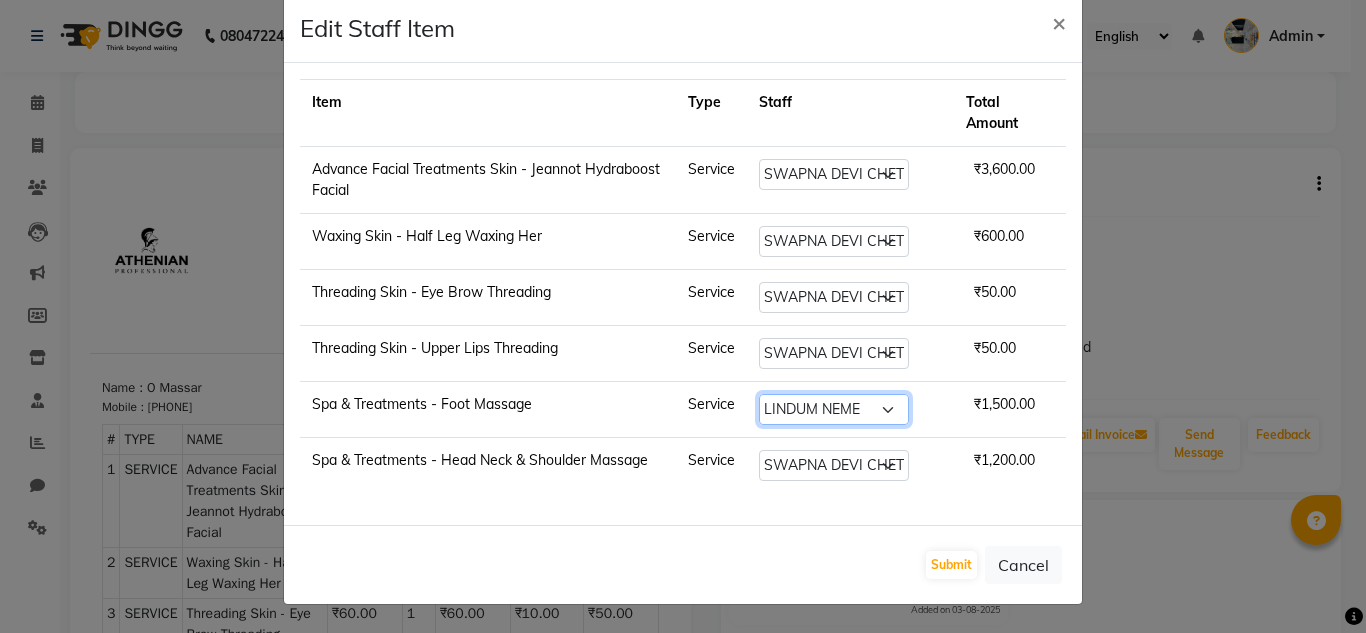 click on "Select  Abin Mili   Admin   JAVED ANSARI   KOSHEH BIHAM   LINDUM NEME   MAHINDRA BASUMATARY   Manager   MANJU MANHAM   MINUKA CHETTRY   NGAMNON RALONGHAM   SHADAB KHAN   SUMAN MAGAR   SUMI BISWAS    SWAPNA DEVI CHETRY   TAMCHI YAMA   Toingam Jamikham   YELLI LIKHA" 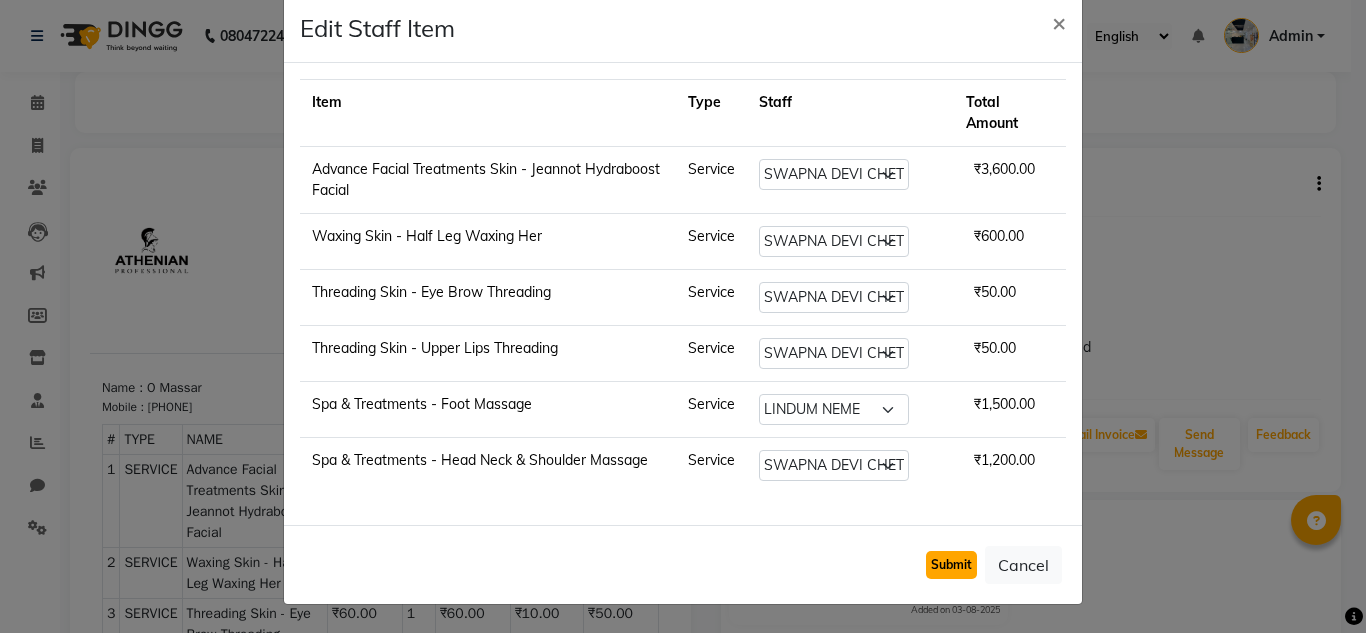 click on "Submit" 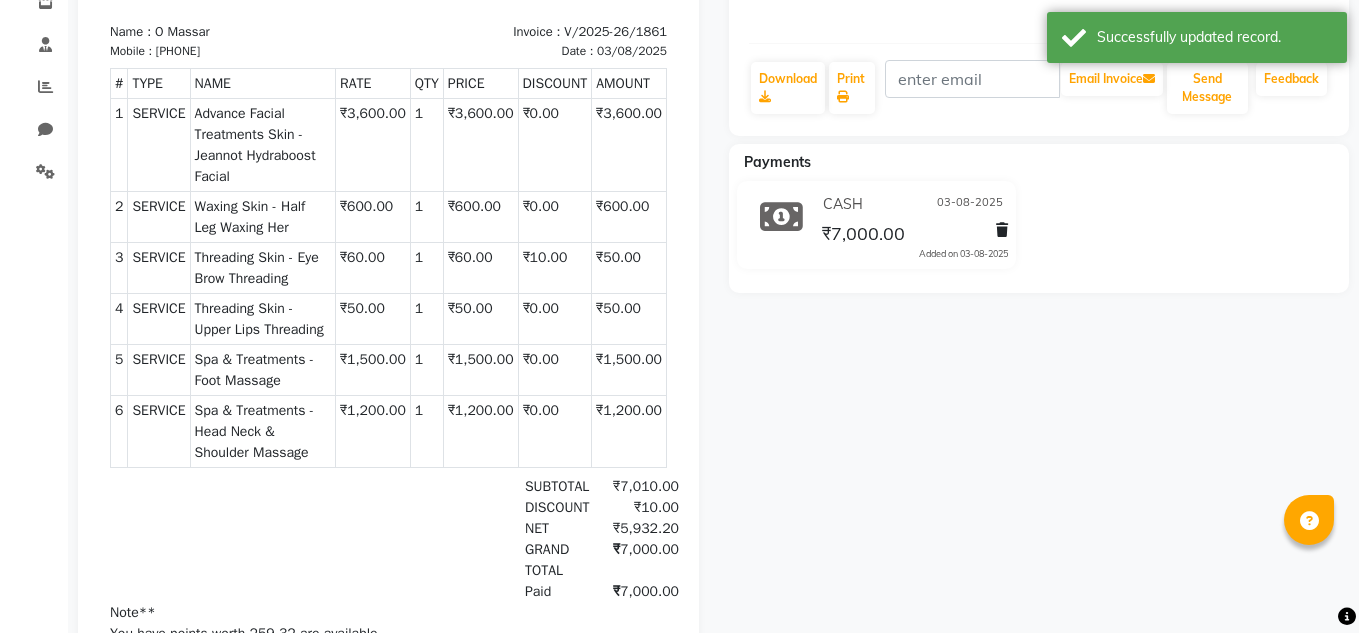 scroll, scrollTop: 0, scrollLeft: 0, axis: both 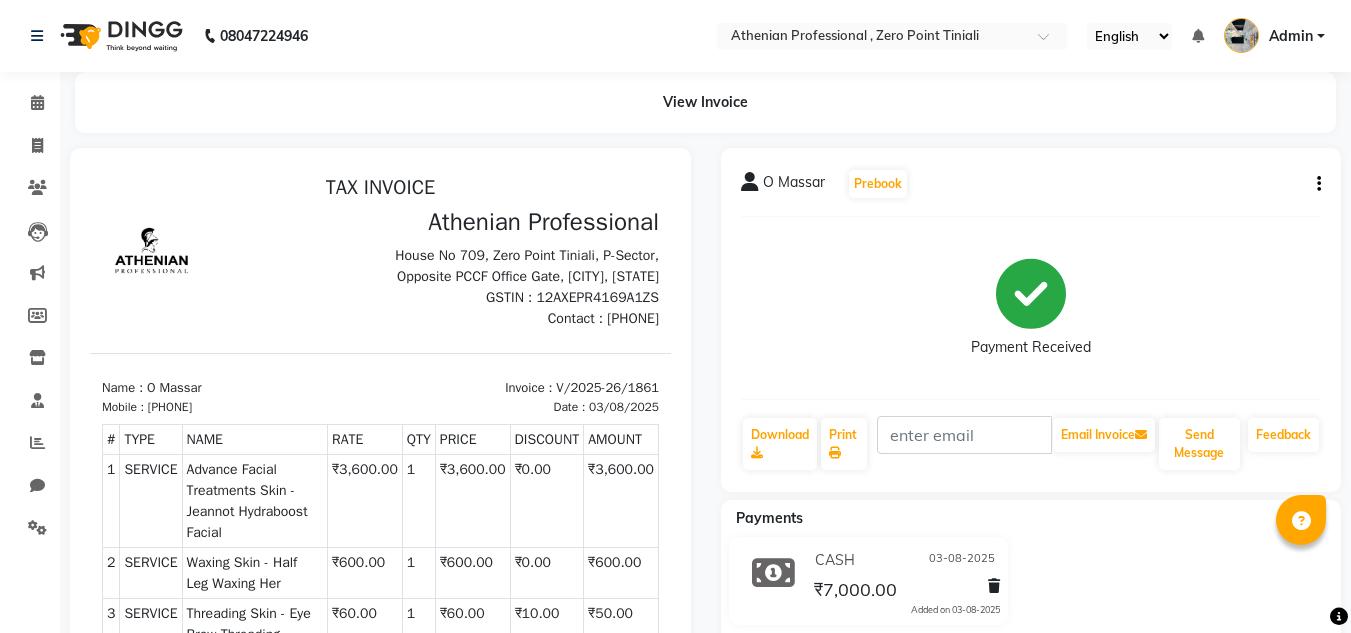 click on "Admin" at bounding box center [1291, 36] 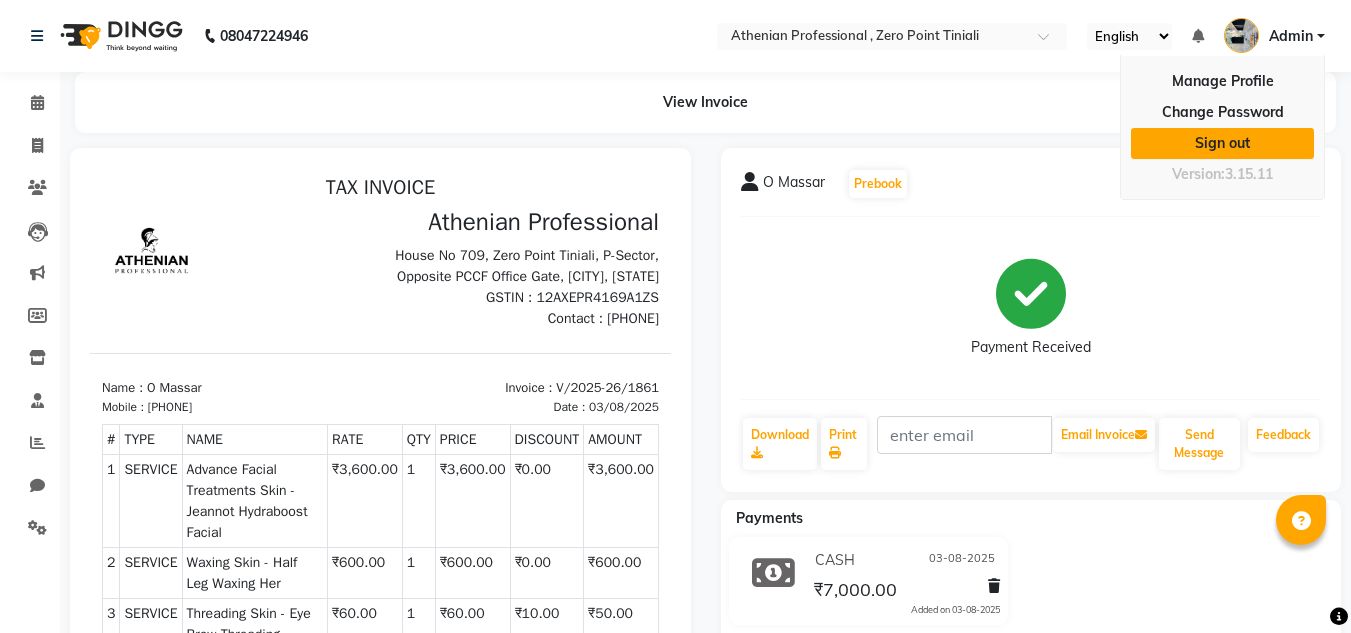 click on "Sign out" at bounding box center (1222, 143) 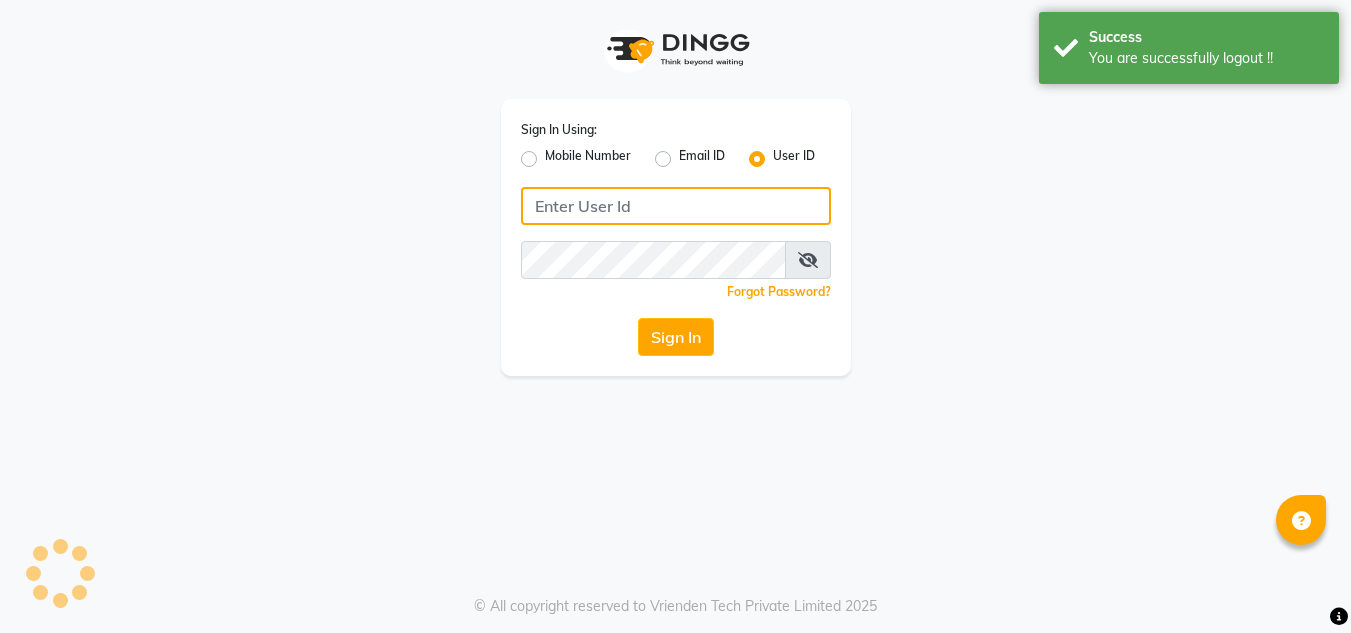 type on "atheniansalon" 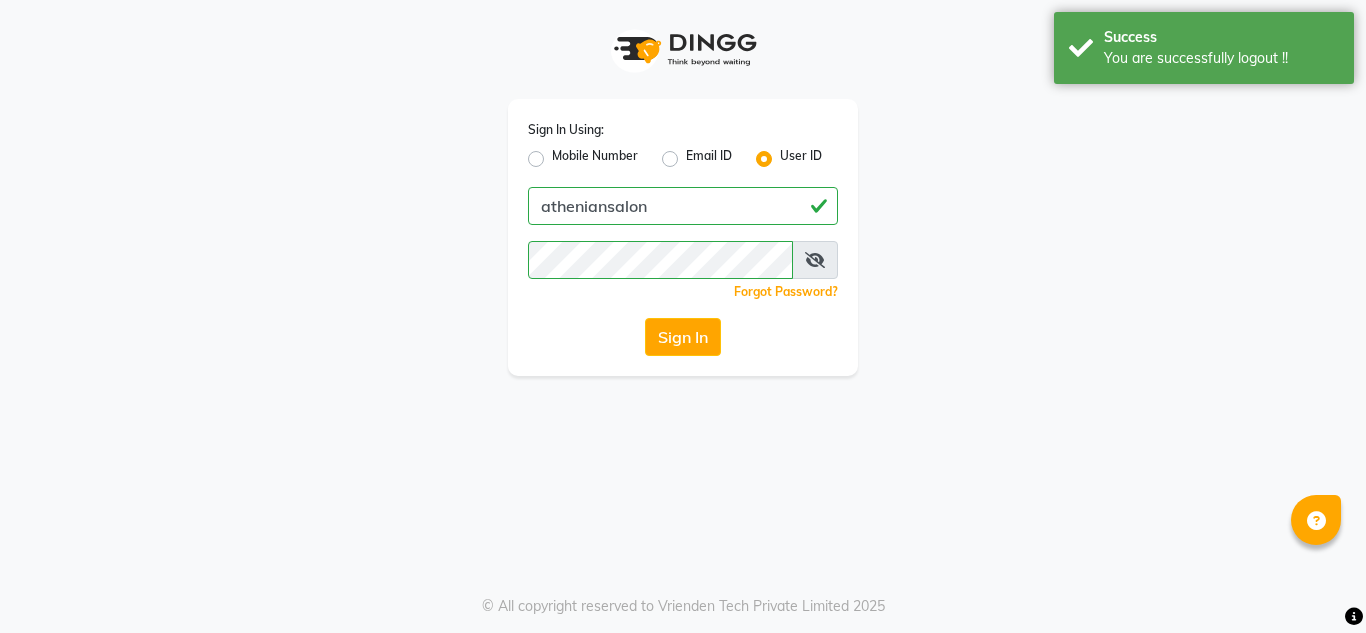 click on "Mobile Number" 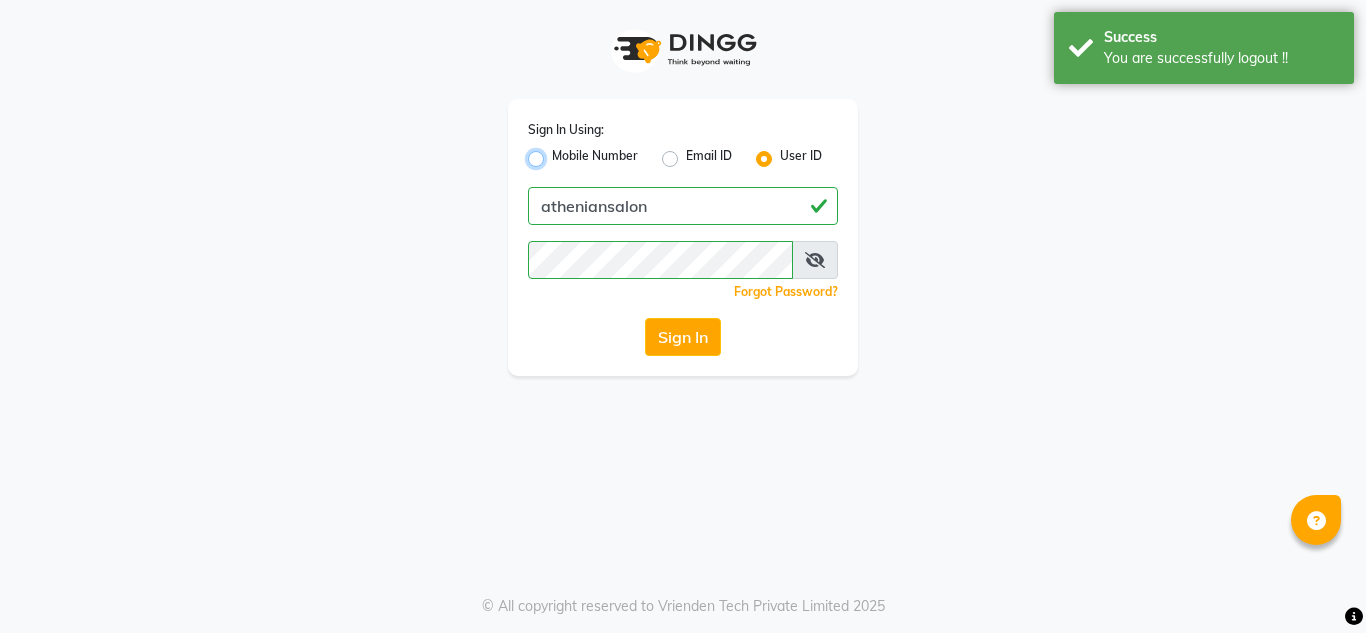 click on "Mobile Number" at bounding box center (558, 153) 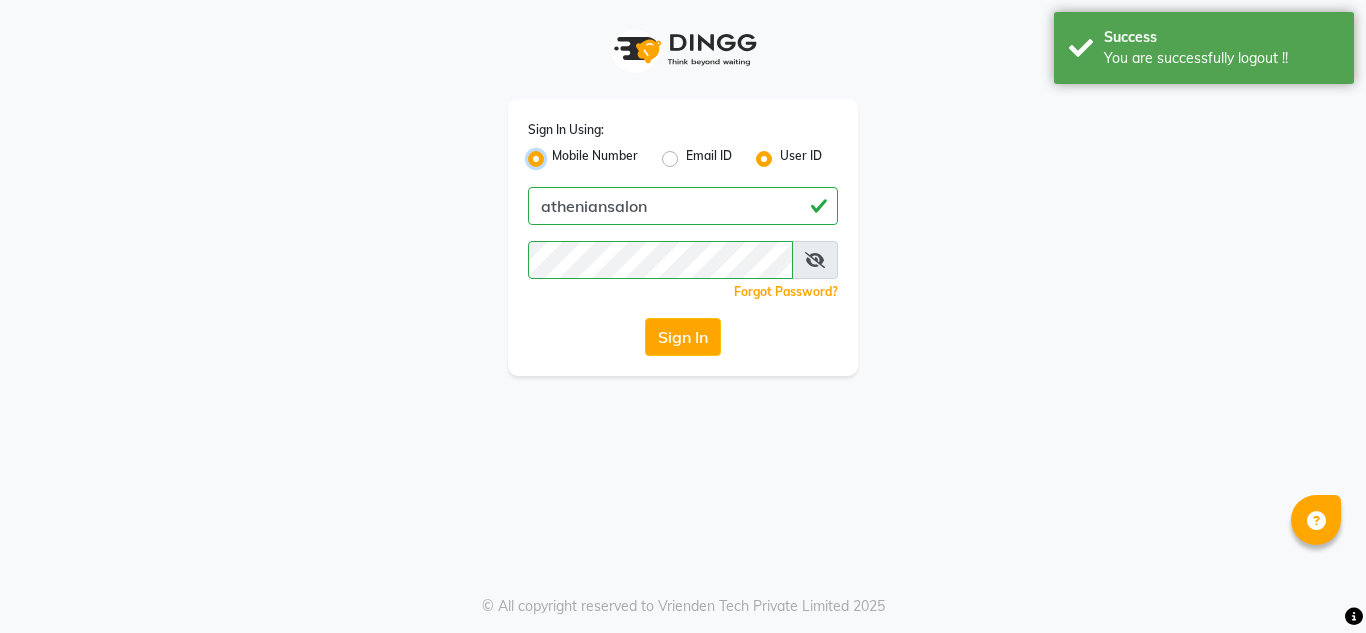 radio on "false" 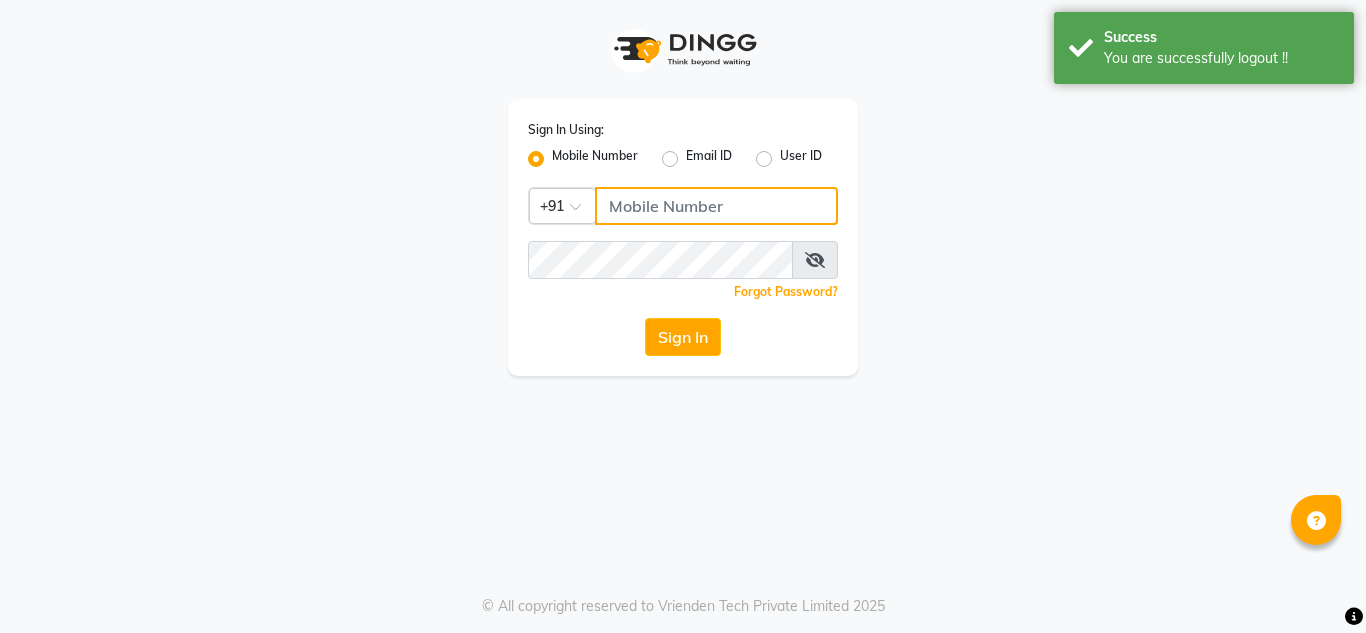 click 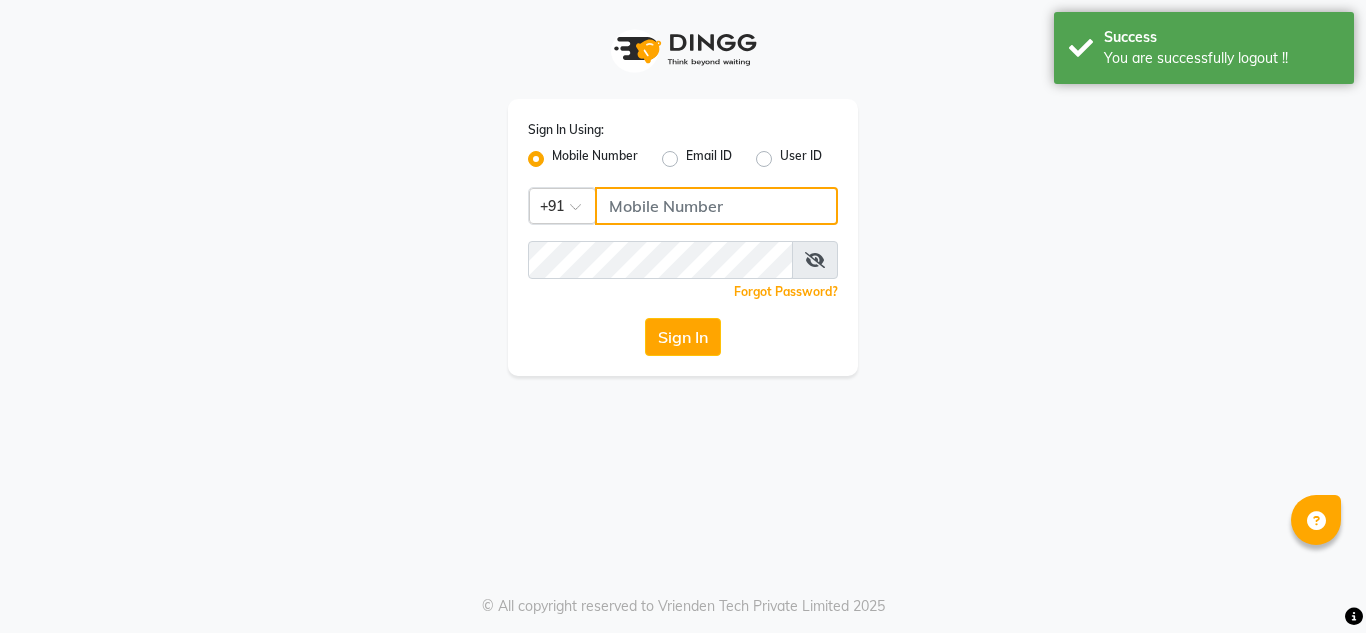 type on "[PHONE]" 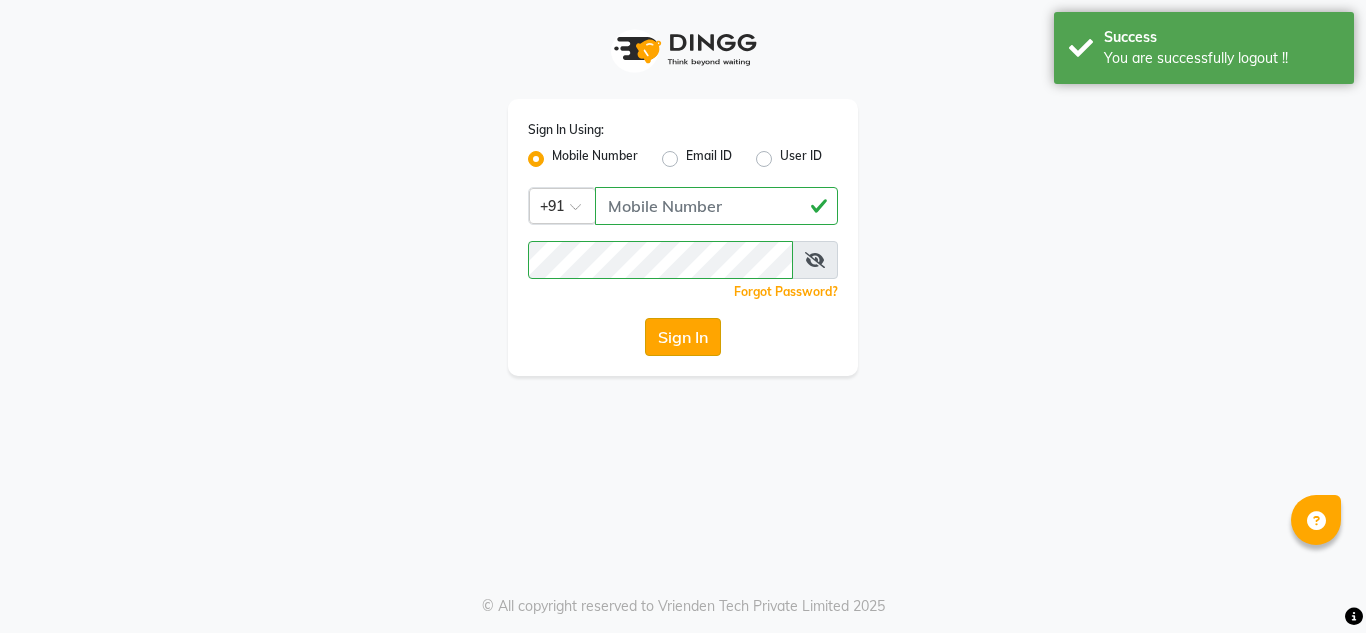 click on "Sign In" 